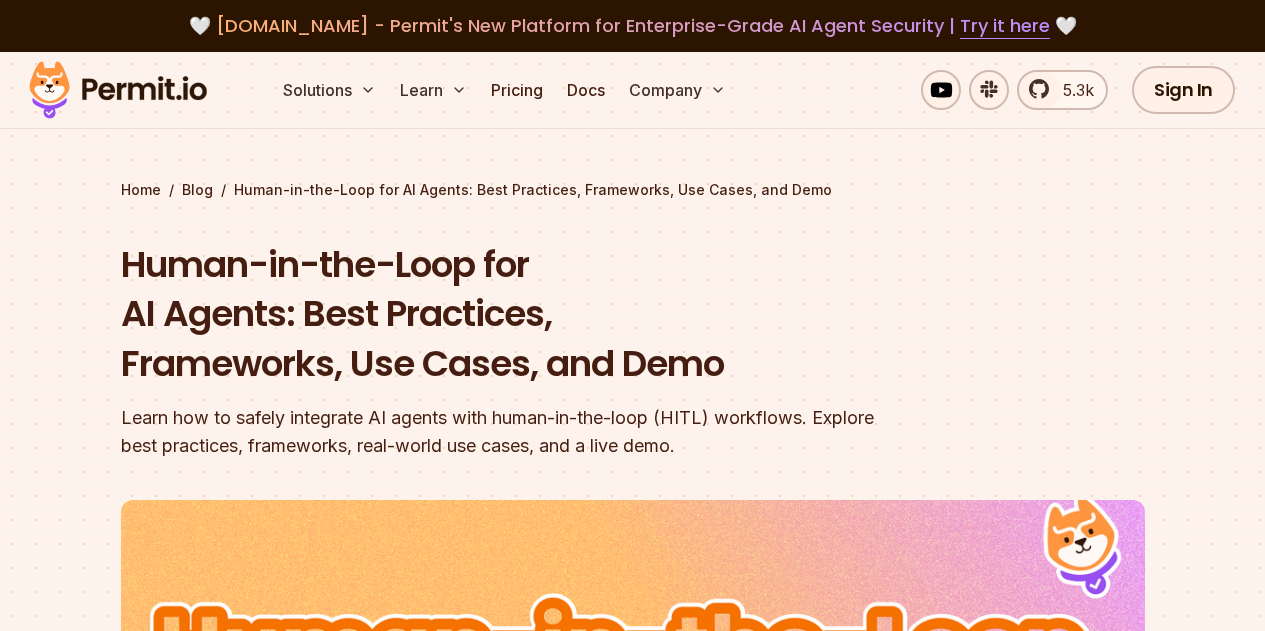 scroll, scrollTop: 0, scrollLeft: 0, axis: both 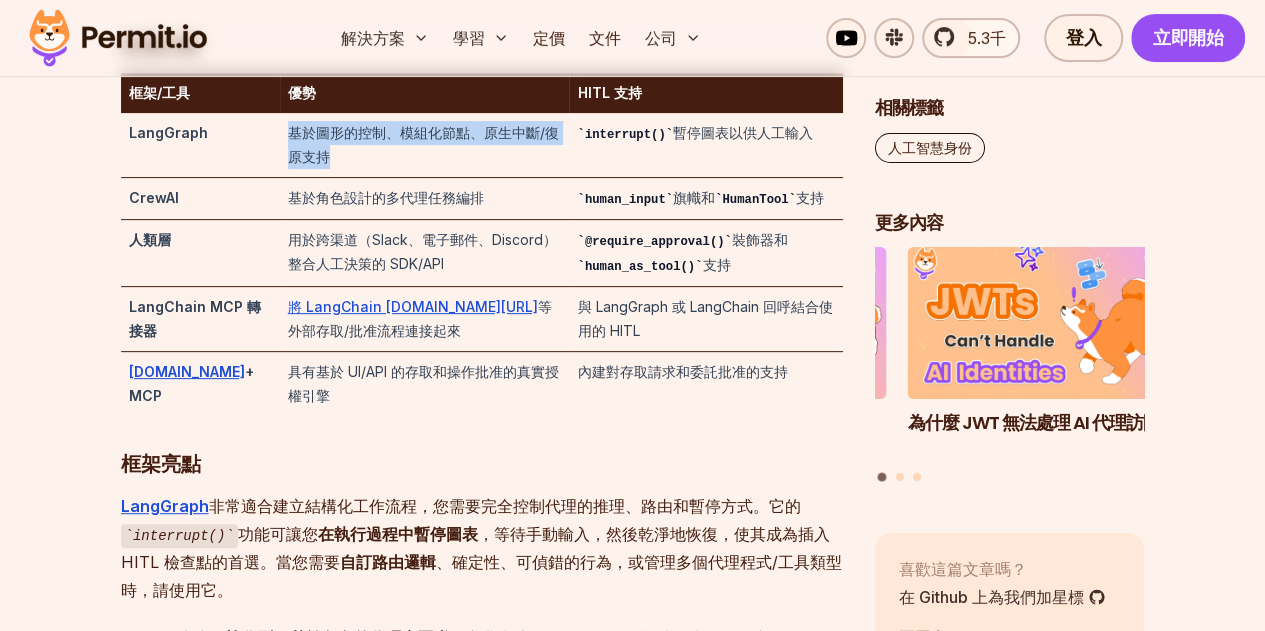 drag, startPoint x: 256, startPoint y: 190, endPoint x: 458, endPoint y: 215, distance: 203.54115 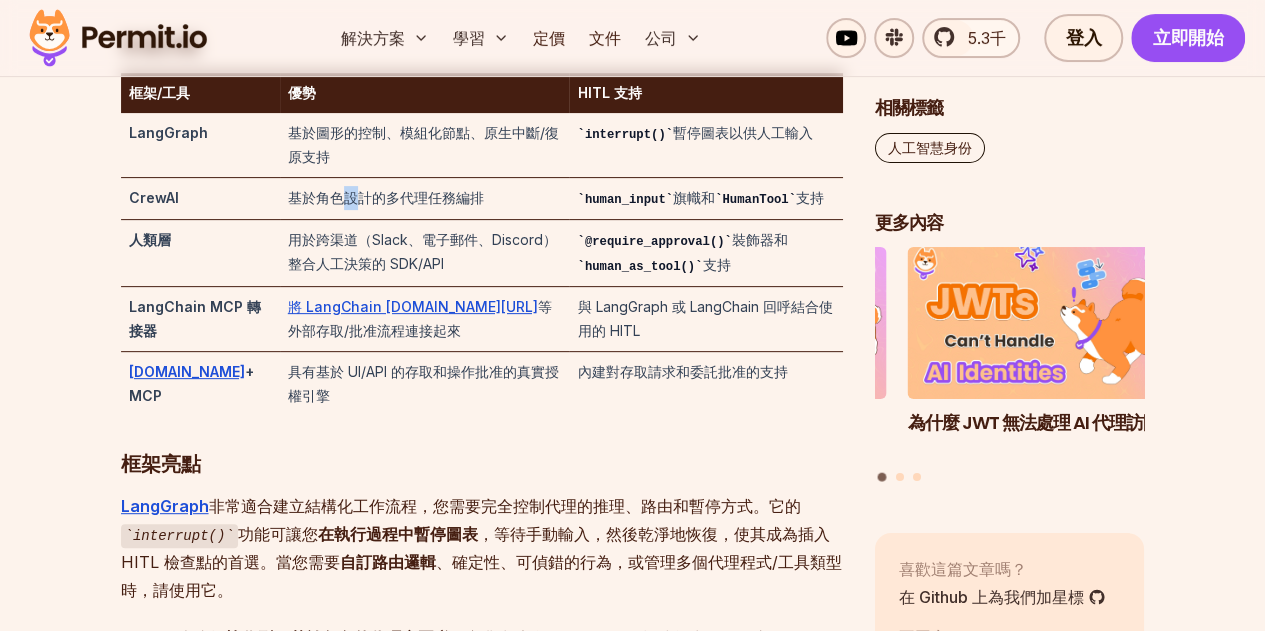 click on "基於角色設計的多代理任務編排" at bounding box center [386, 197] 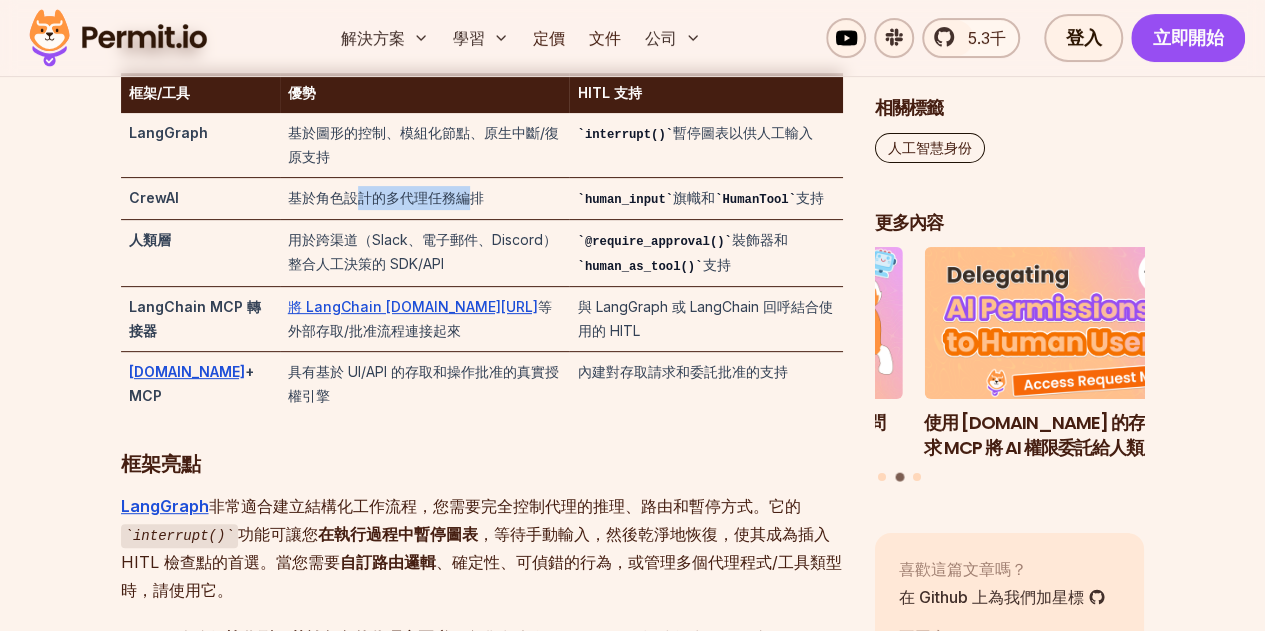 drag, startPoint x: 454, startPoint y: 251, endPoint x: 332, endPoint y: 251, distance: 122 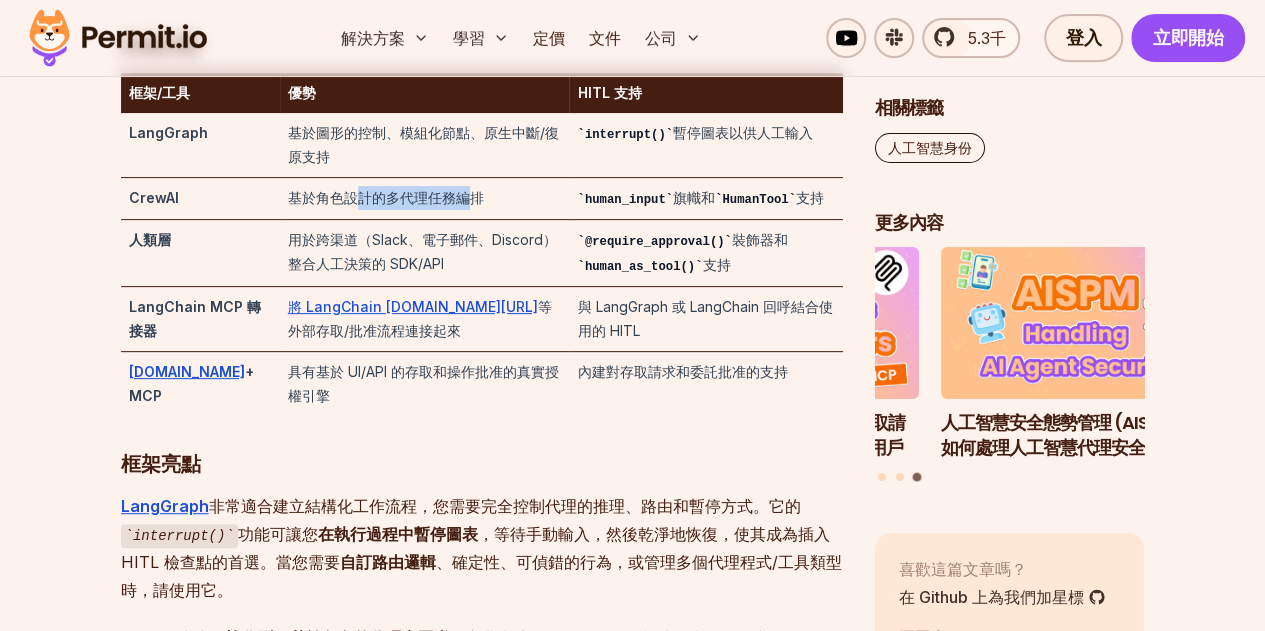 scroll, scrollTop: 4400, scrollLeft: 0, axis: vertical 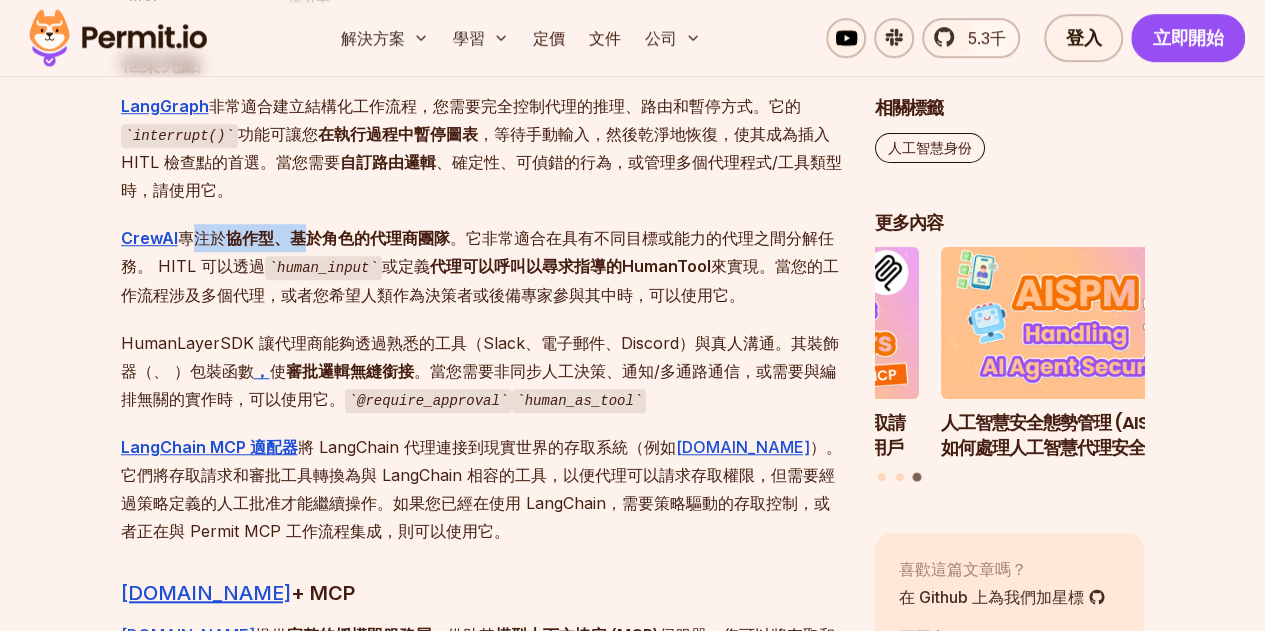 drag, startPoint x: 198, startPoint y: 279, endPoint x: 304, endPoint y: 279, distance: 106 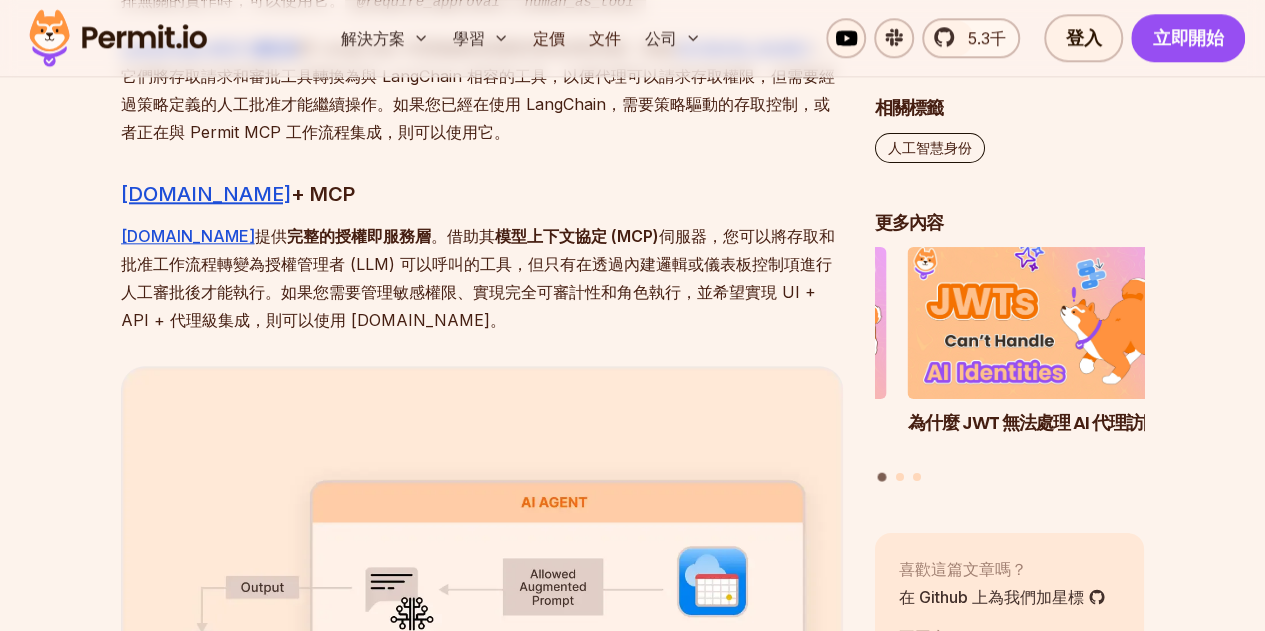 scroll, scrollTop: 4800, scrollLeft: 0, axis: vertical 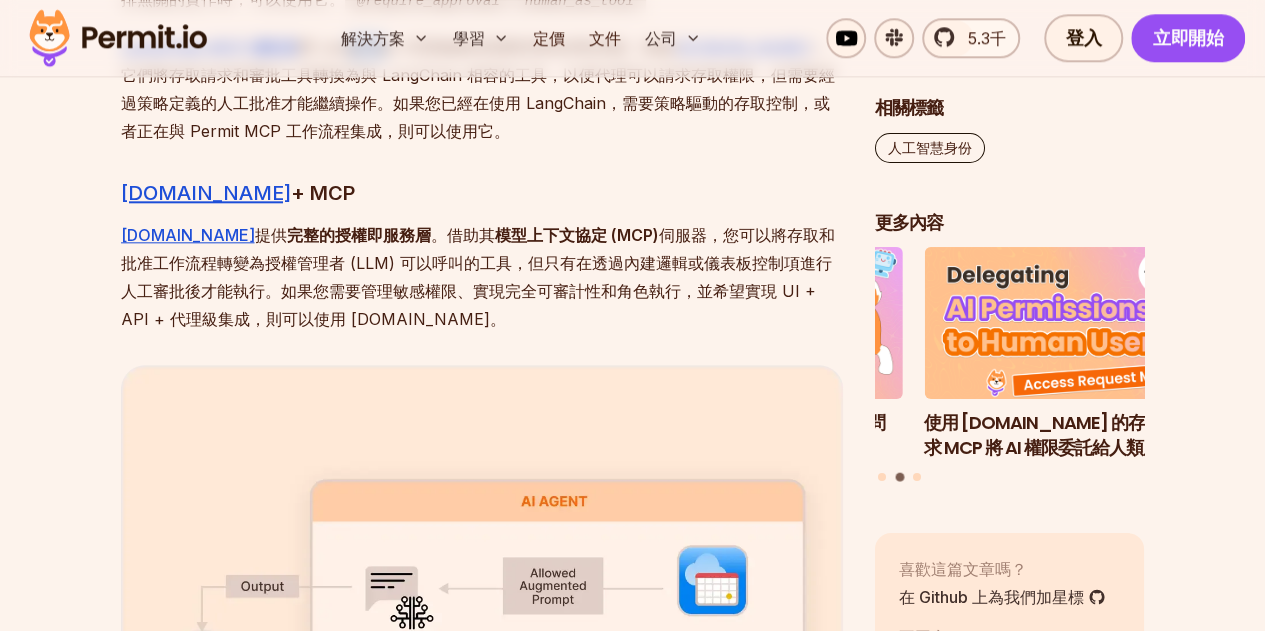 drag, startPoint x: 364, startPoint y: 88, endPoint x: 390, endPoint y: 91, distance: 26.172504 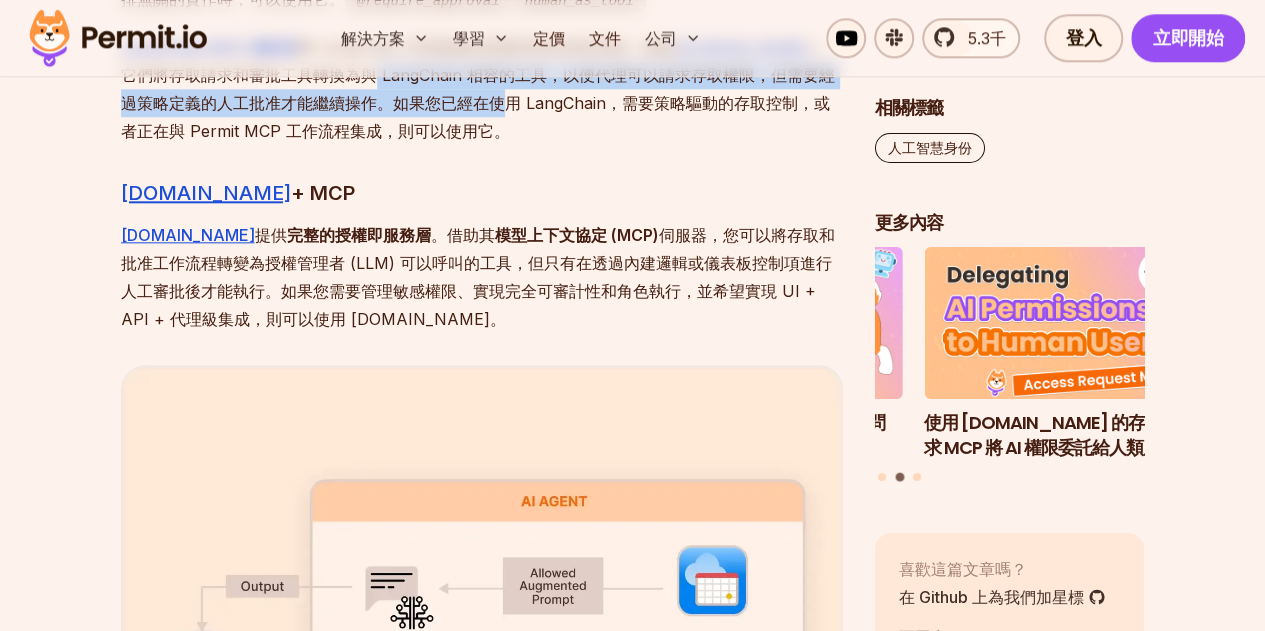 drag, startPoint x: 440, startPoint y: 141, endPoint x: 476, endPoint y: 144, distance: 36.124783 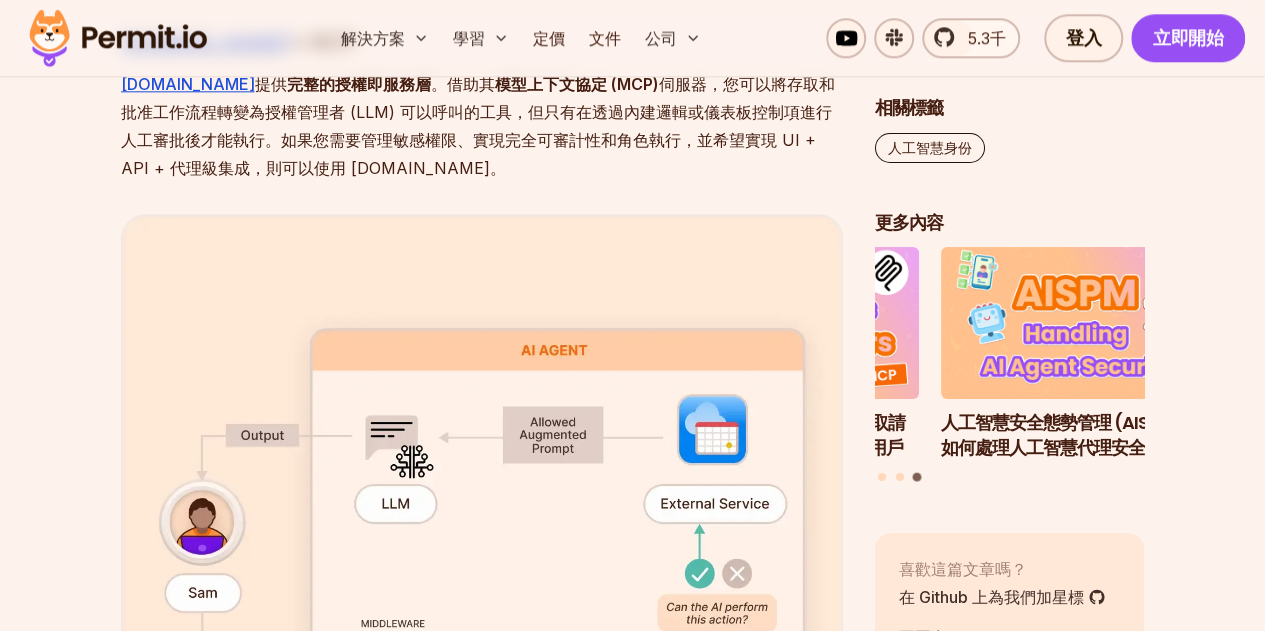 scroll, scrollTop: 4900, scrollLeft: 0, axis: vertical 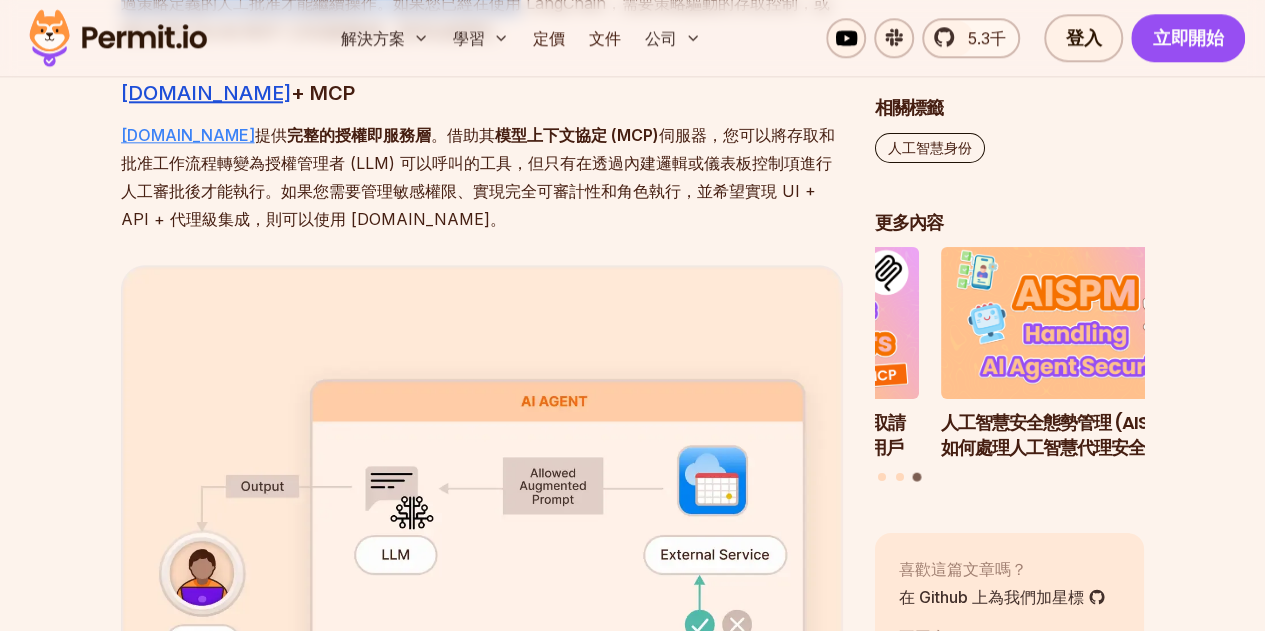click on "Permit.io" at bounding box center (188, 135) 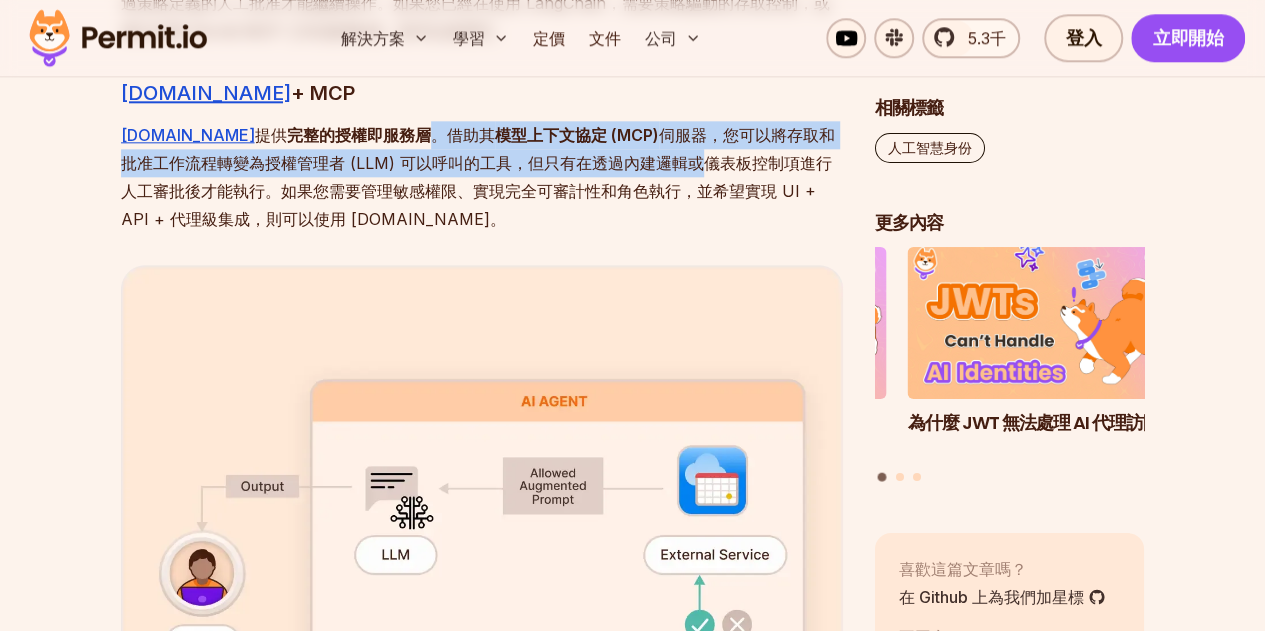 drag, startPoint x: 370, startPoint y: 191, endPoint x: 637, endPoint y: 209, distance: 267.60605 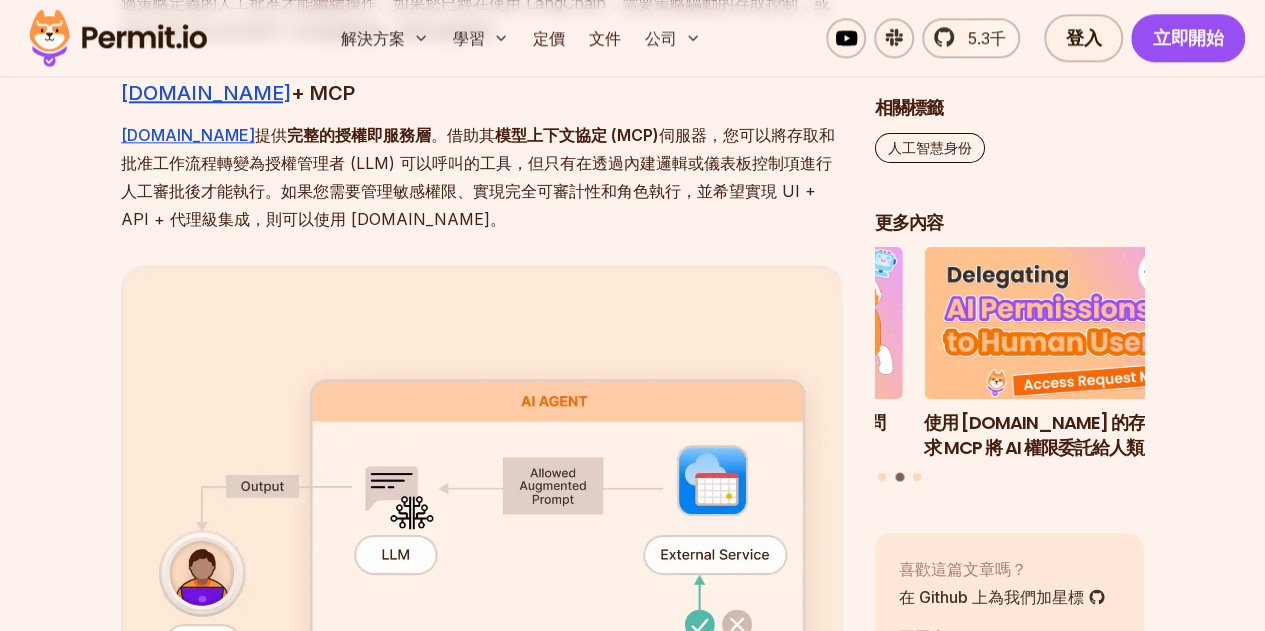 drag, startPoint x: 732, startPoint y: 135, endPoint x: 734, endPoint y: 123, distance: 12.165525 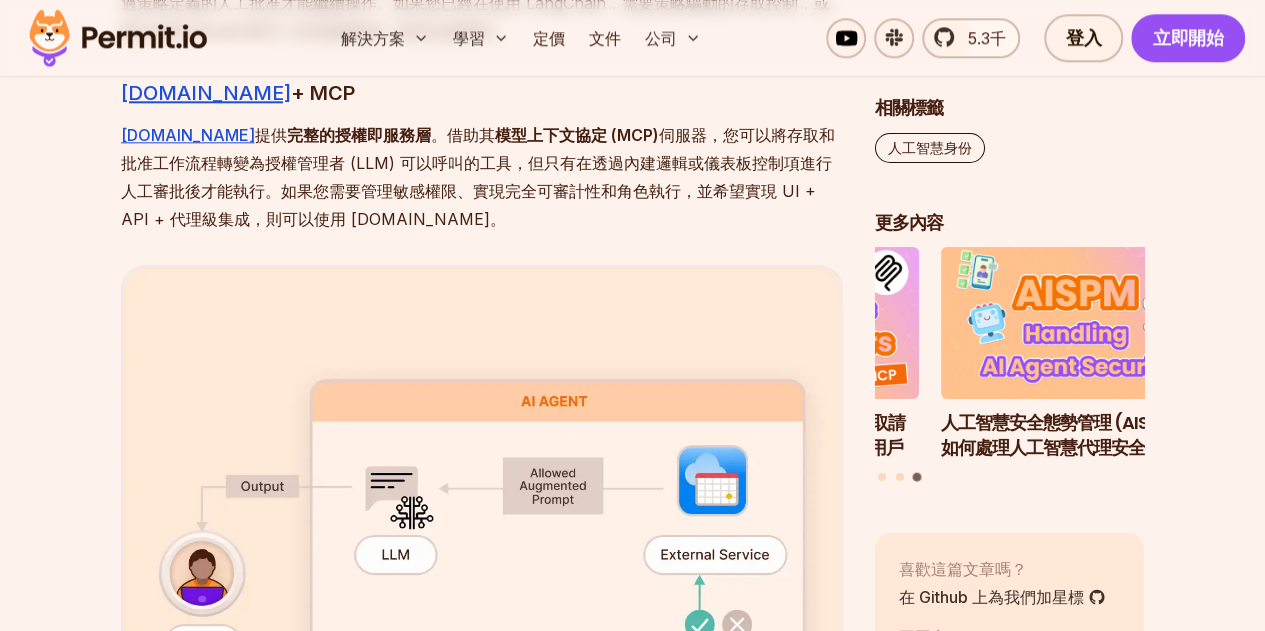 drag, startPoint x: 734, startPoint y: 123, endPoint x: 532, endPoint y: 265, distance: 246.91699 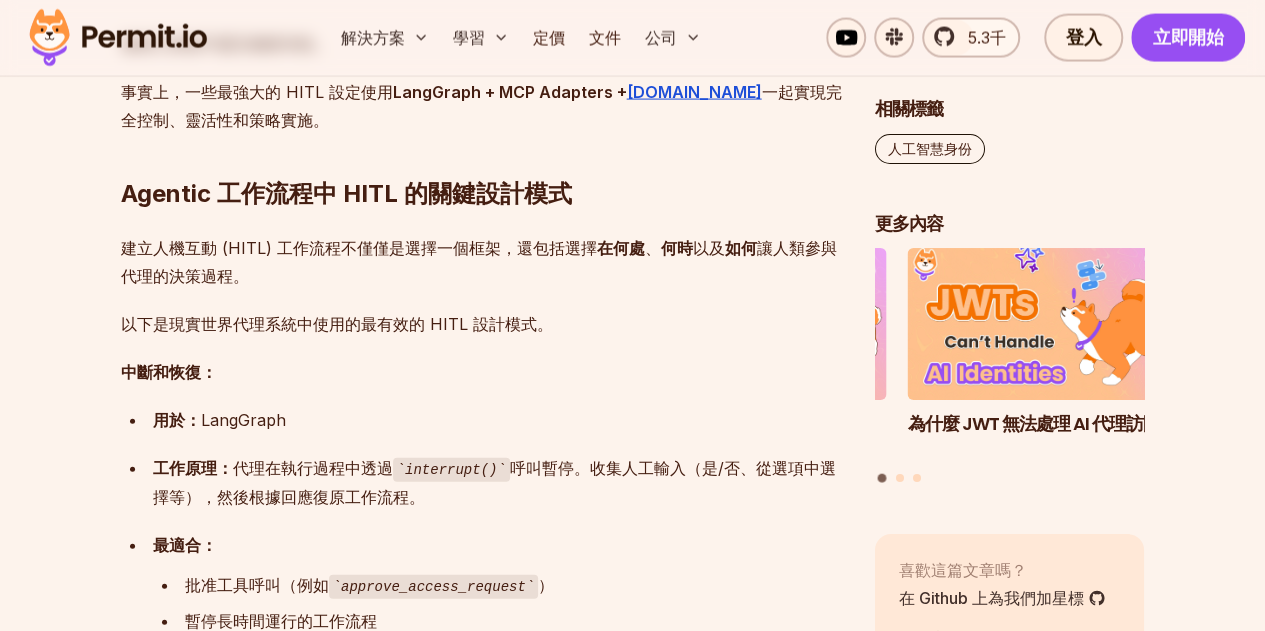 scroll, scrollTop: 5900, scrollLeft: 0, axis: vertical 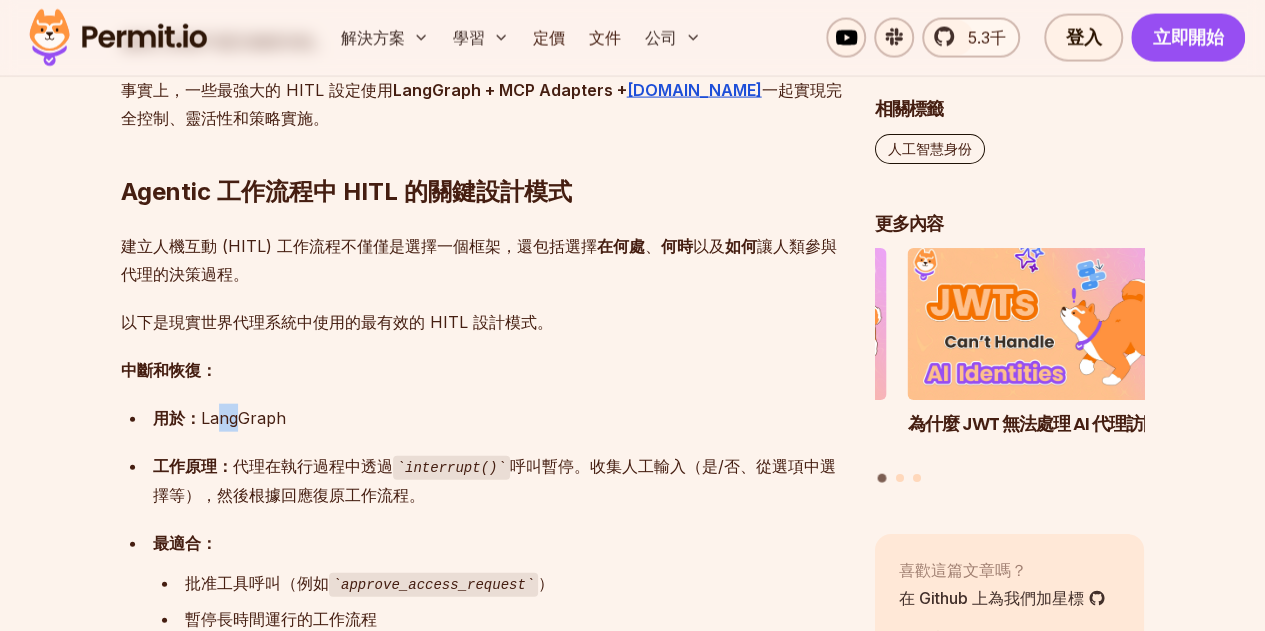 drag, startPoint x: 218, startPoint y: 463, endPoint x: 277, endPoint y: 459, distance: 59.135437 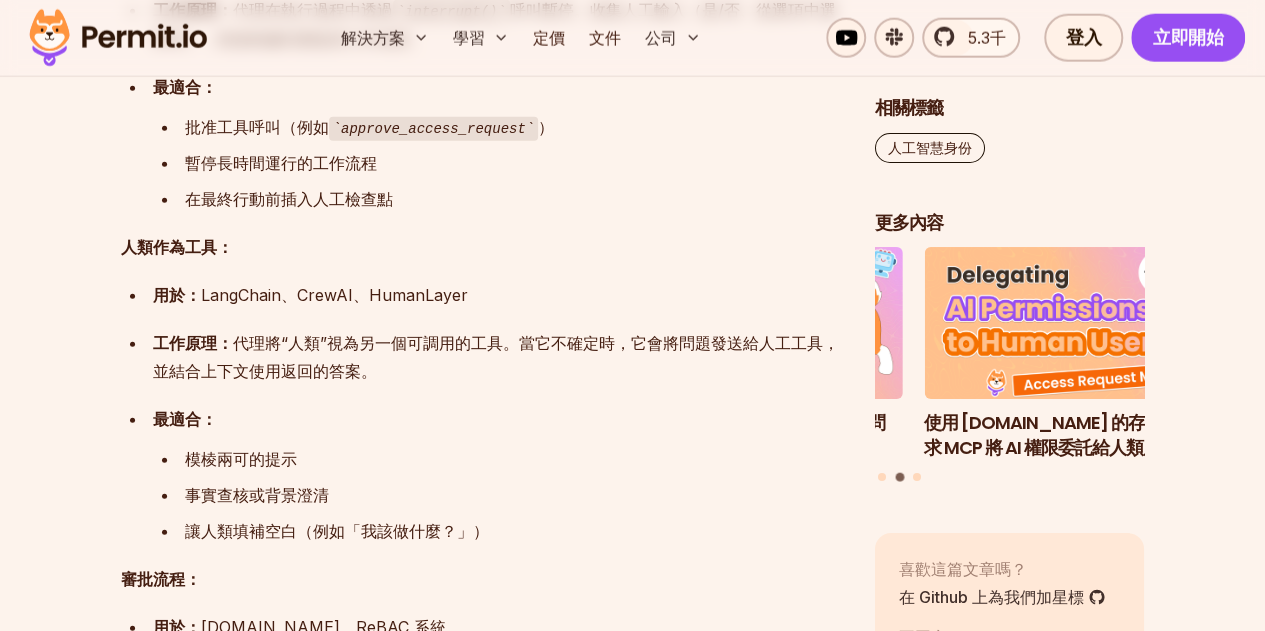 scroll, scrollTop: 6400, scrollLeft: 0, axis: vertical 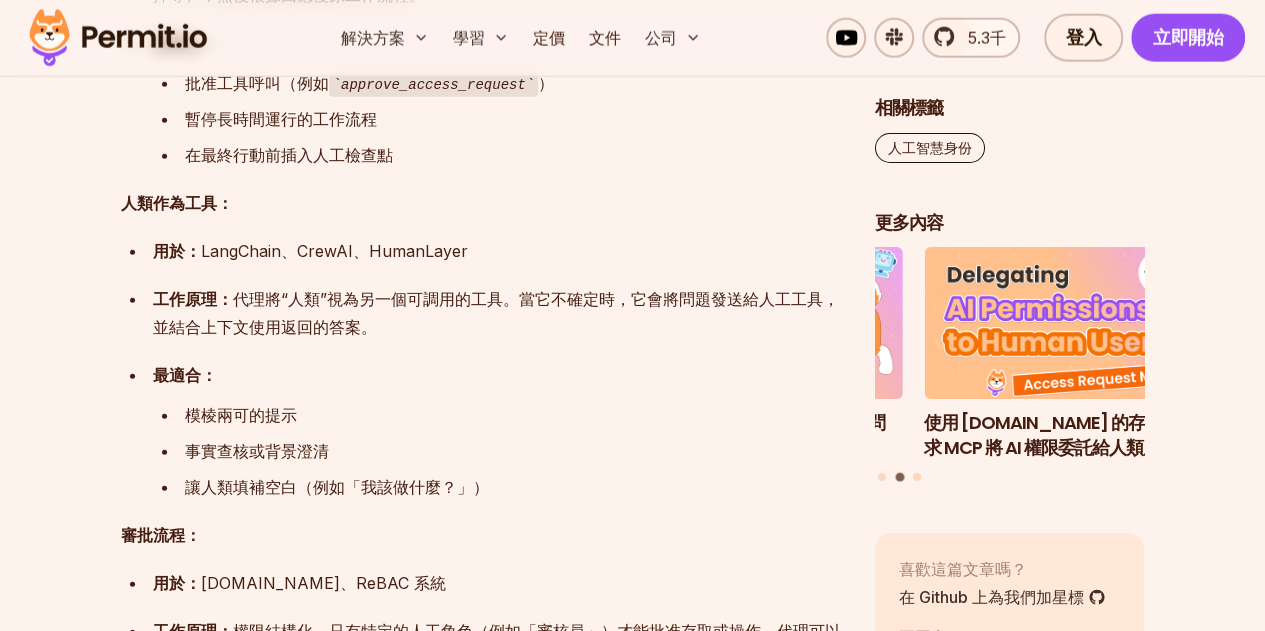drag, startPoint x: 403, startPoint y: 294, endPoint x: 587, endPoint y: 298, distance: 184.04347 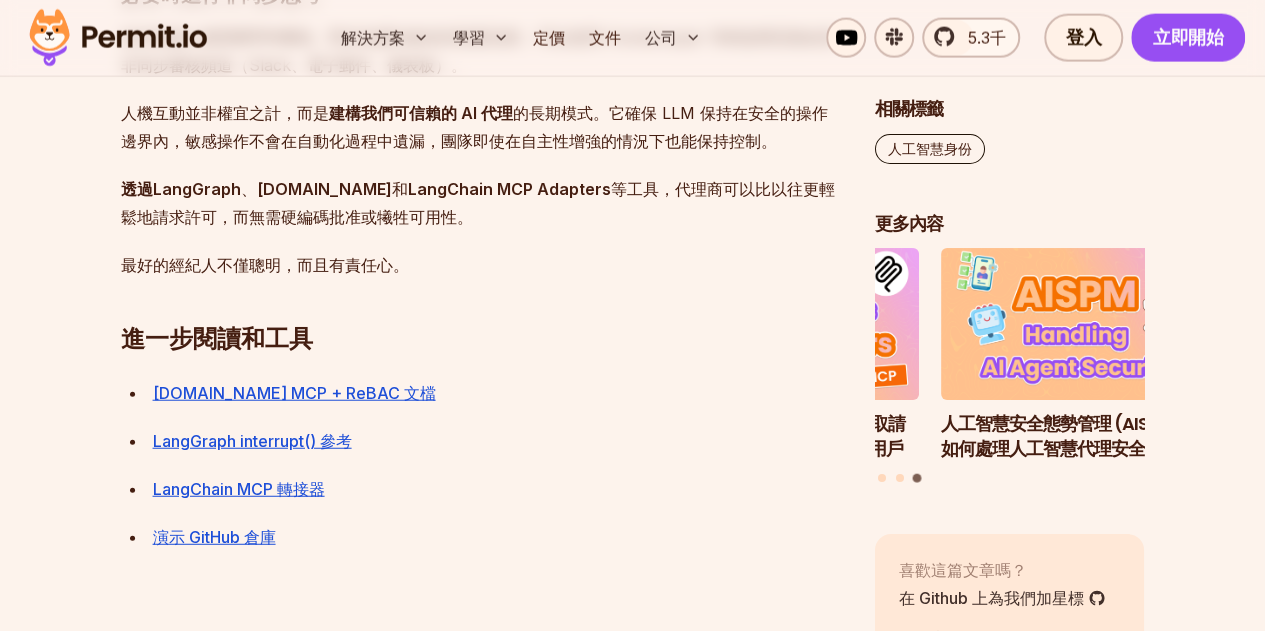 scroll, scrollTop: 10000, scrollLeft: 0, axis: vertical 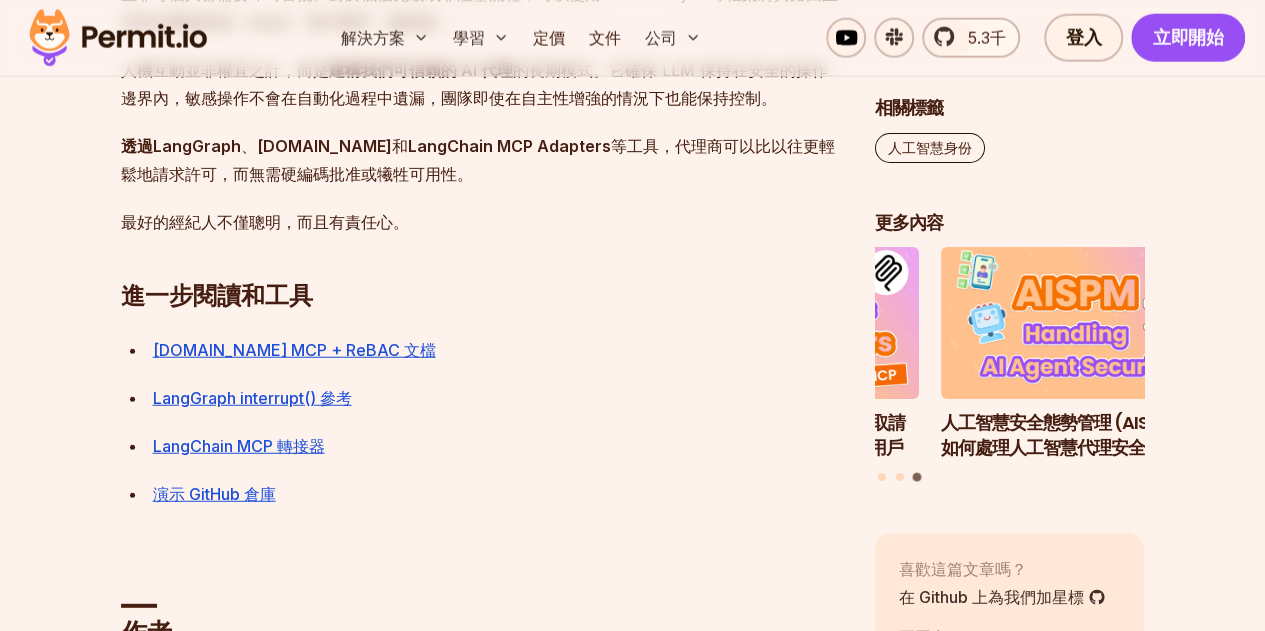 drag, startPoint x: 296, startPoint y: 333, endPoint x: 323, endPoint y: 386, distance: 59.48109 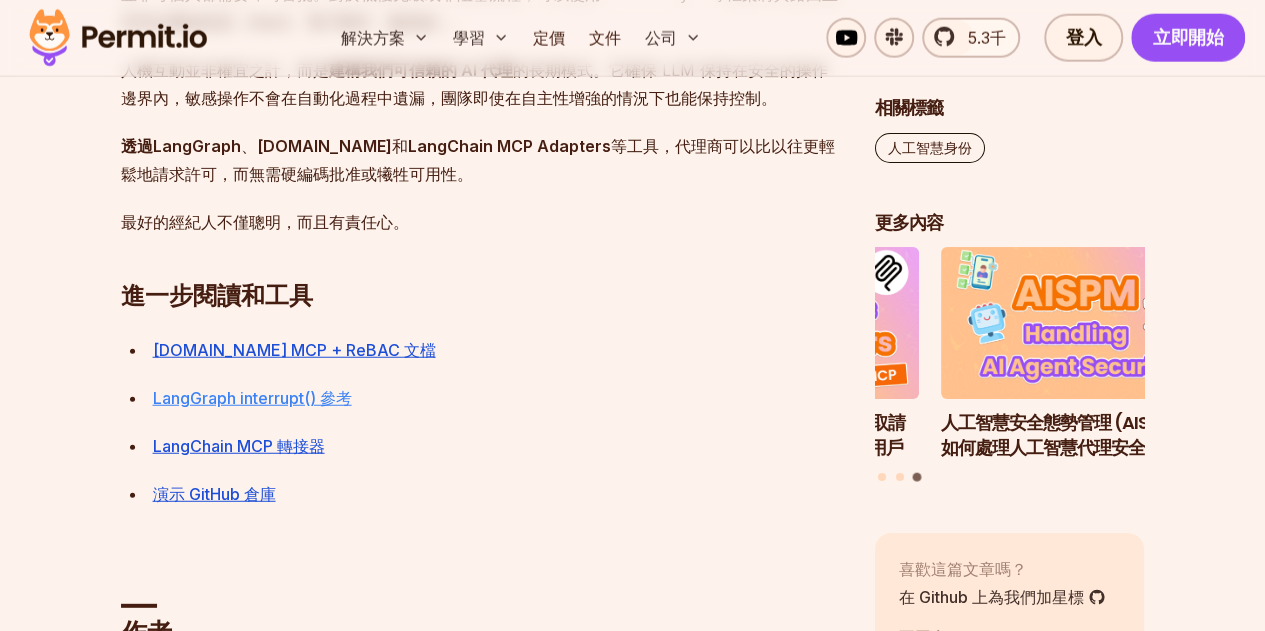 drag, startPoint x: 323, startPoint y: 386, endPoint x: 328, endPoint y: 419, distance: 33.37664 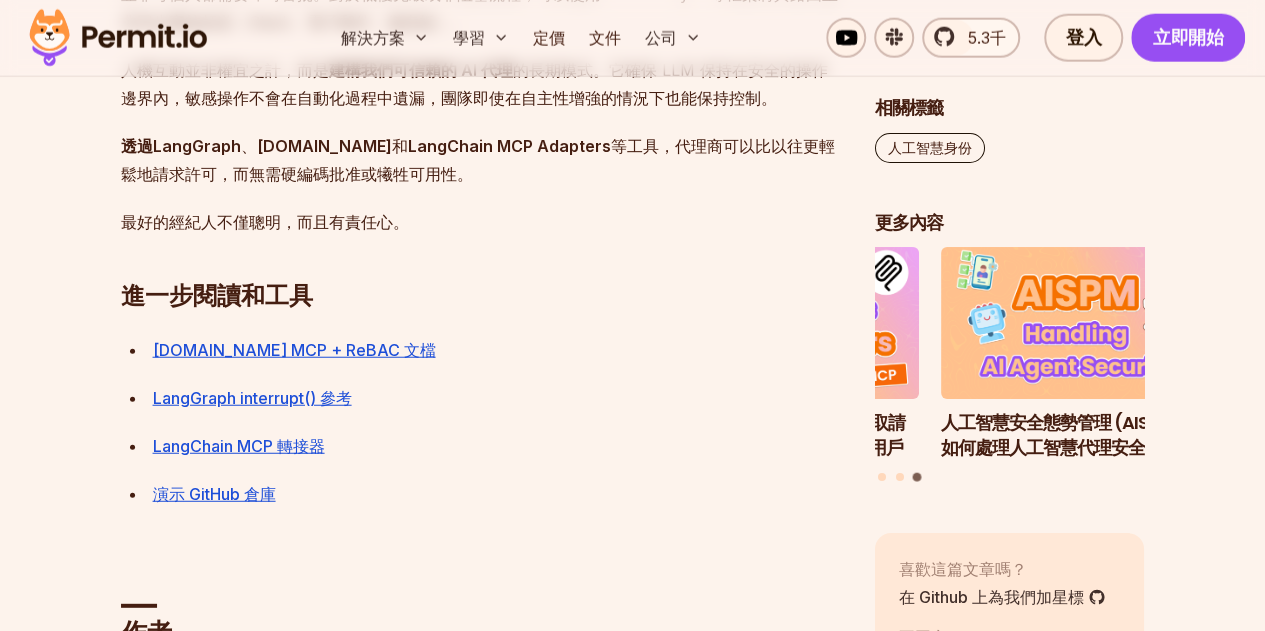 drag, startPoint x: 328, startPoint y: 419, endPoint x: 328, endPoint y: 467, distance: 48 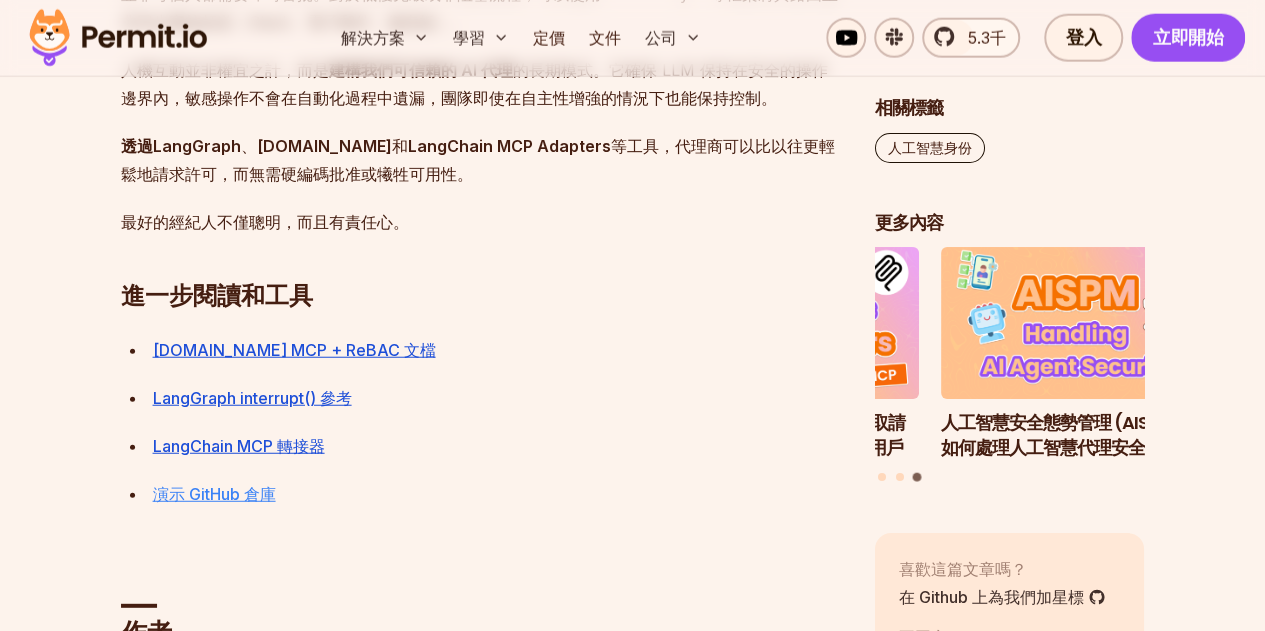 drag, startPoint x: 328, startPoint y: 467, endPoint x: 247, endPoint y: 519, distance: 96.25487 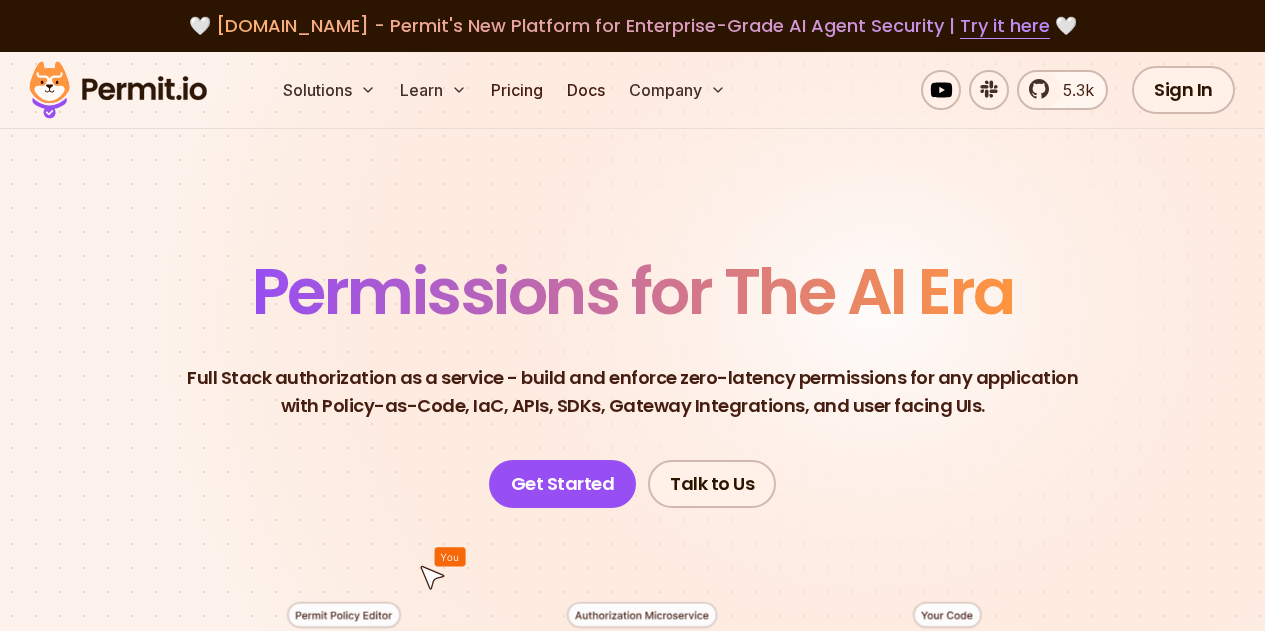 scroll, scrollTop: 0, scrollLeft: 0, axis: both 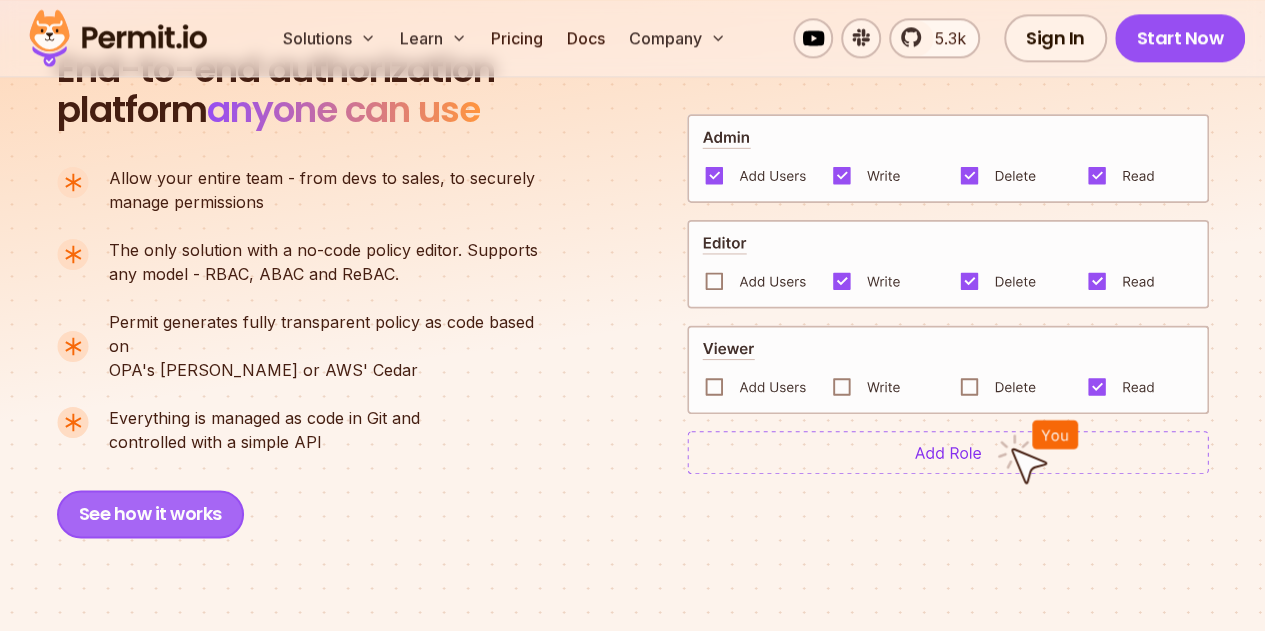 click on "See how it works" at bounding box center [150, 514] 